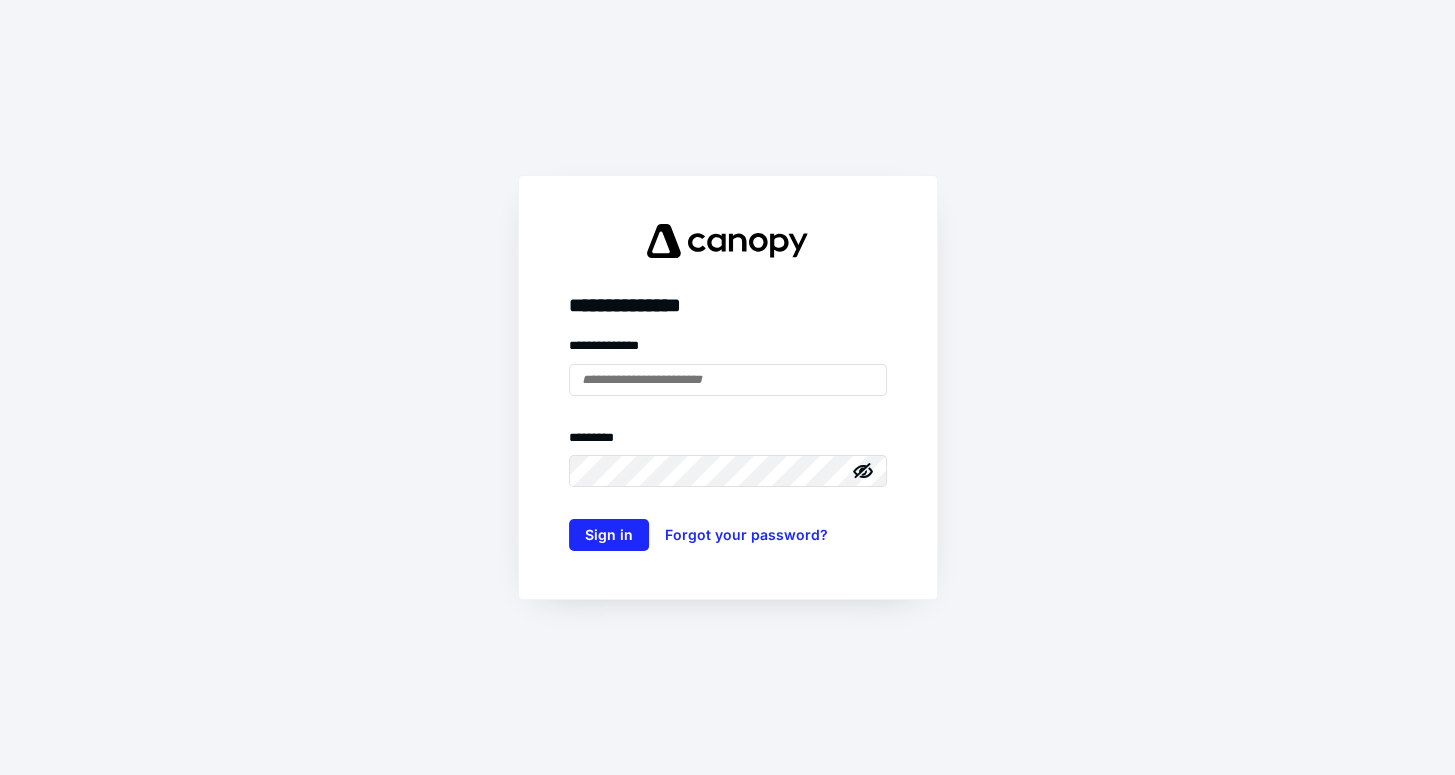 scroll, scrollTop: 0, scrollLeft: 0, axis: both 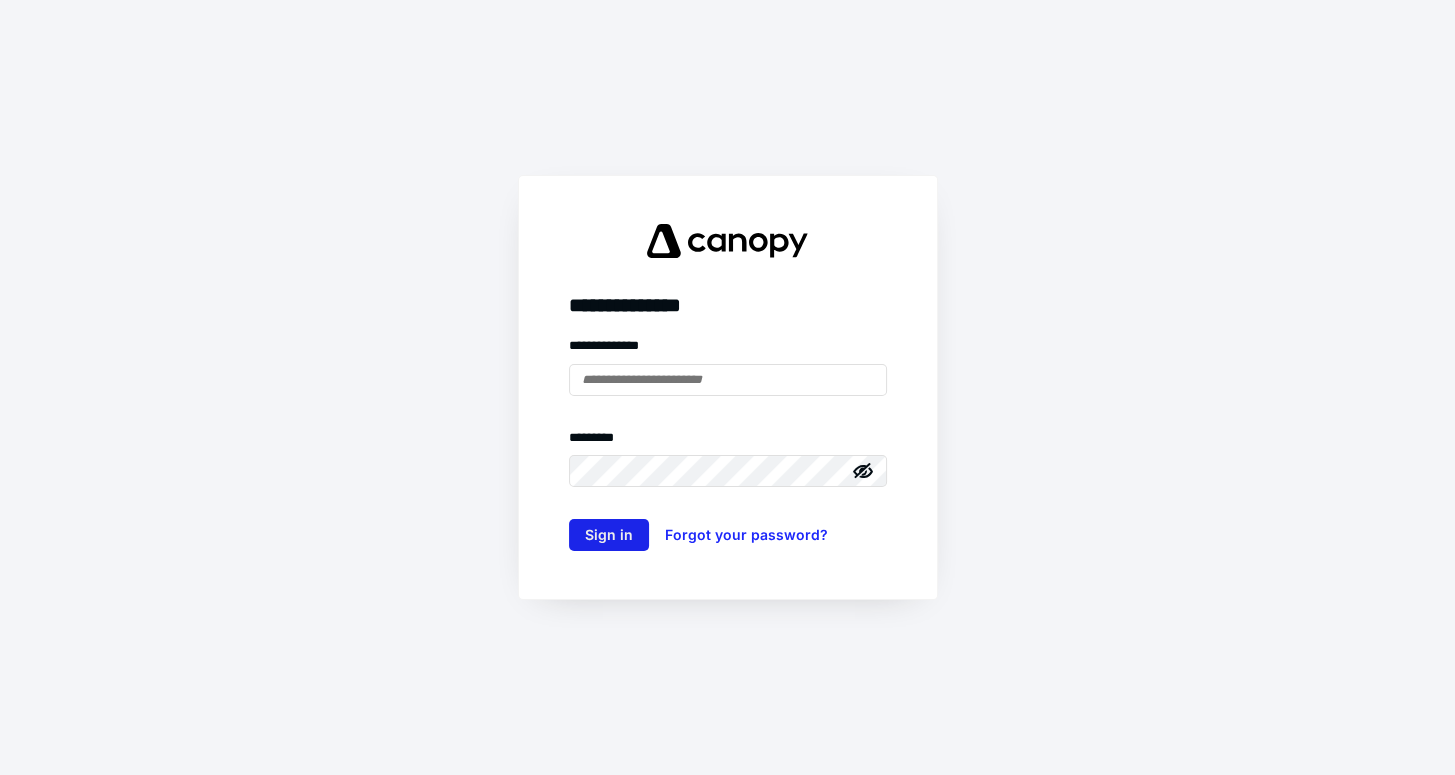 type on "**********" 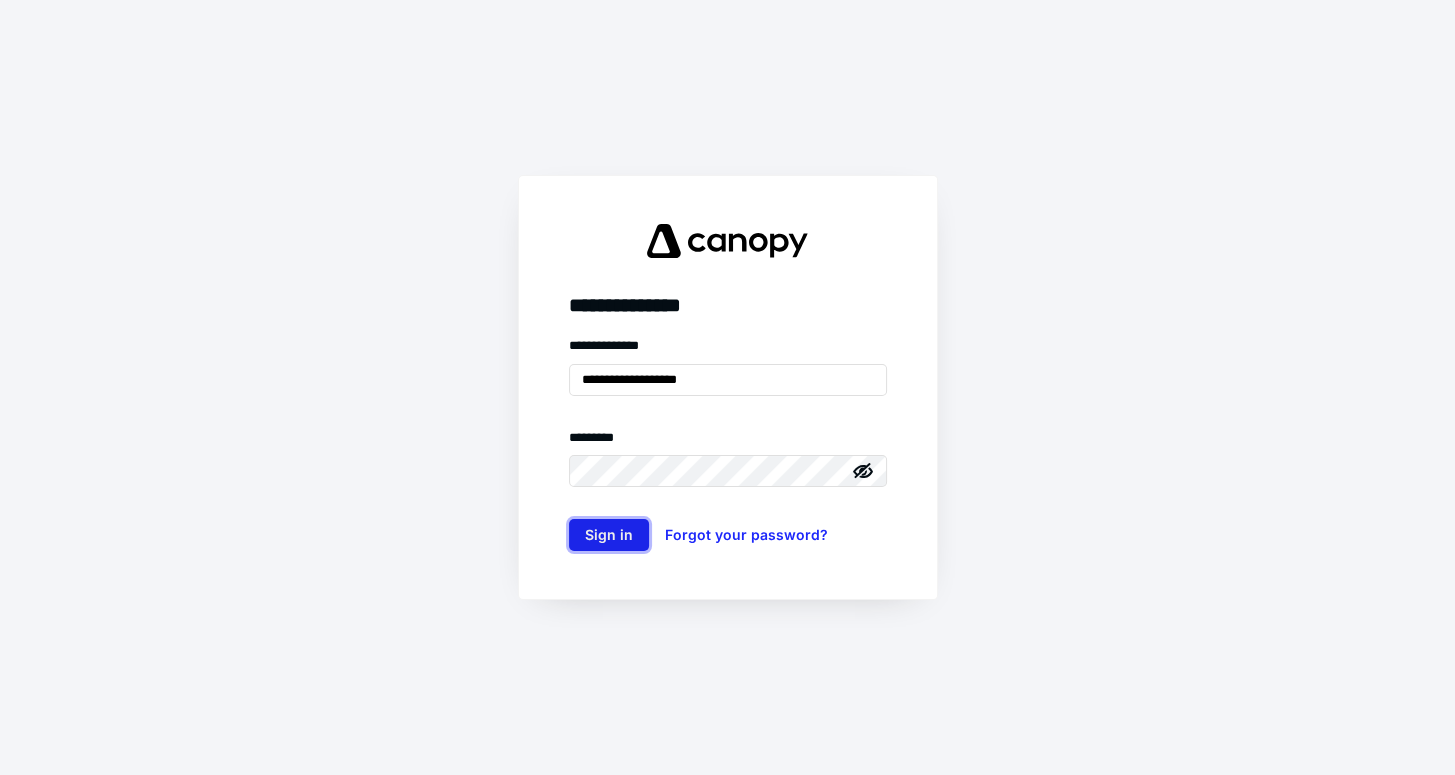 click on "Sign in" at bounding box center [609, 535] 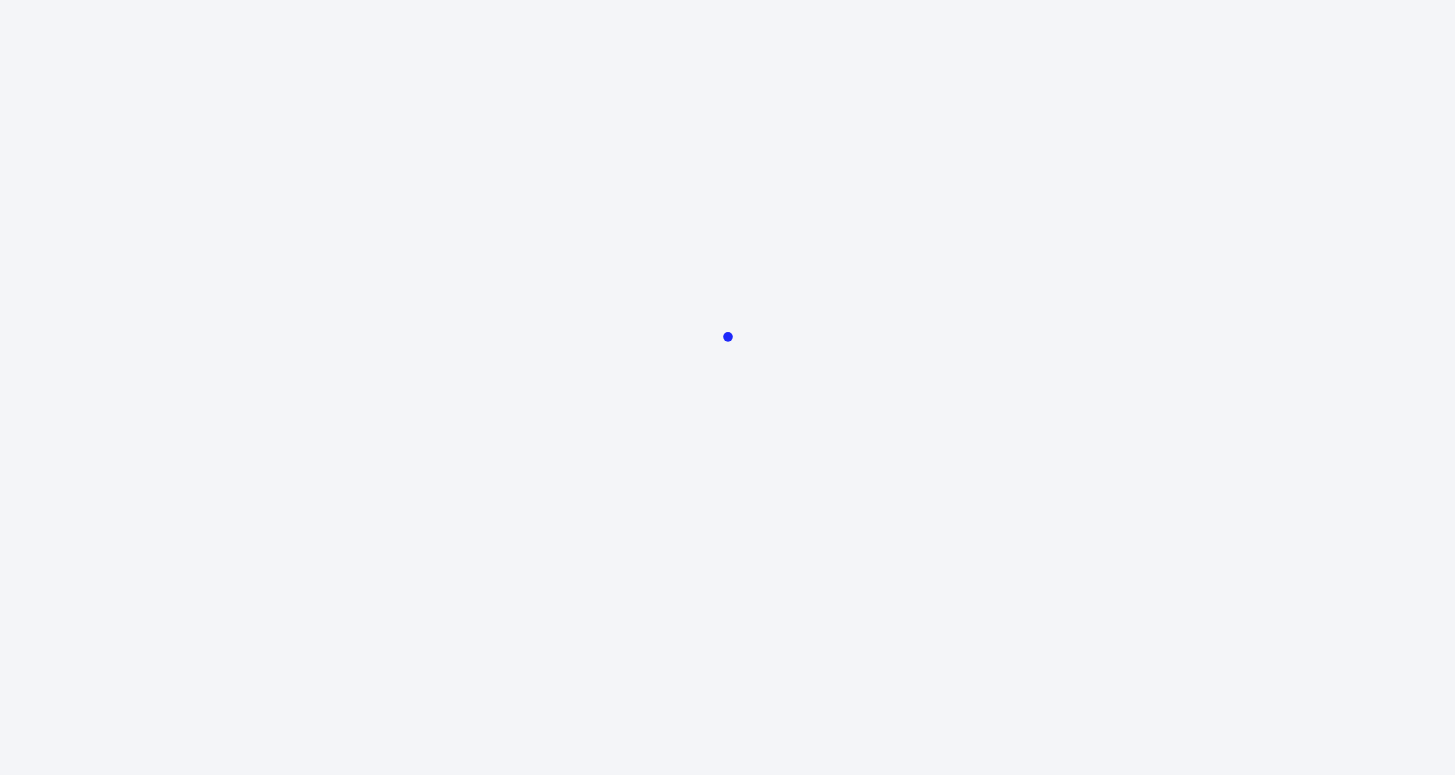 scroll, scrollTop: 0, scrollLeft: 0, axis: both 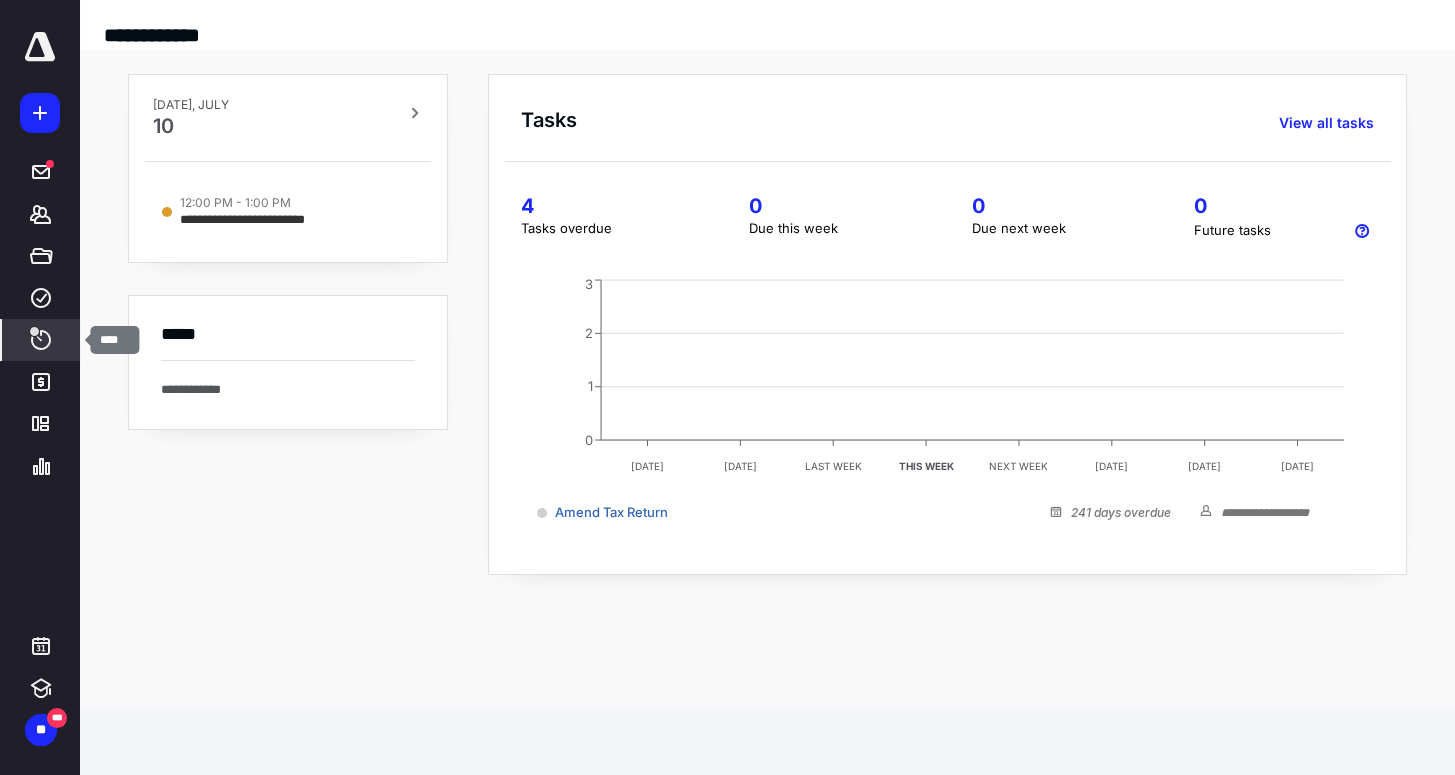 click 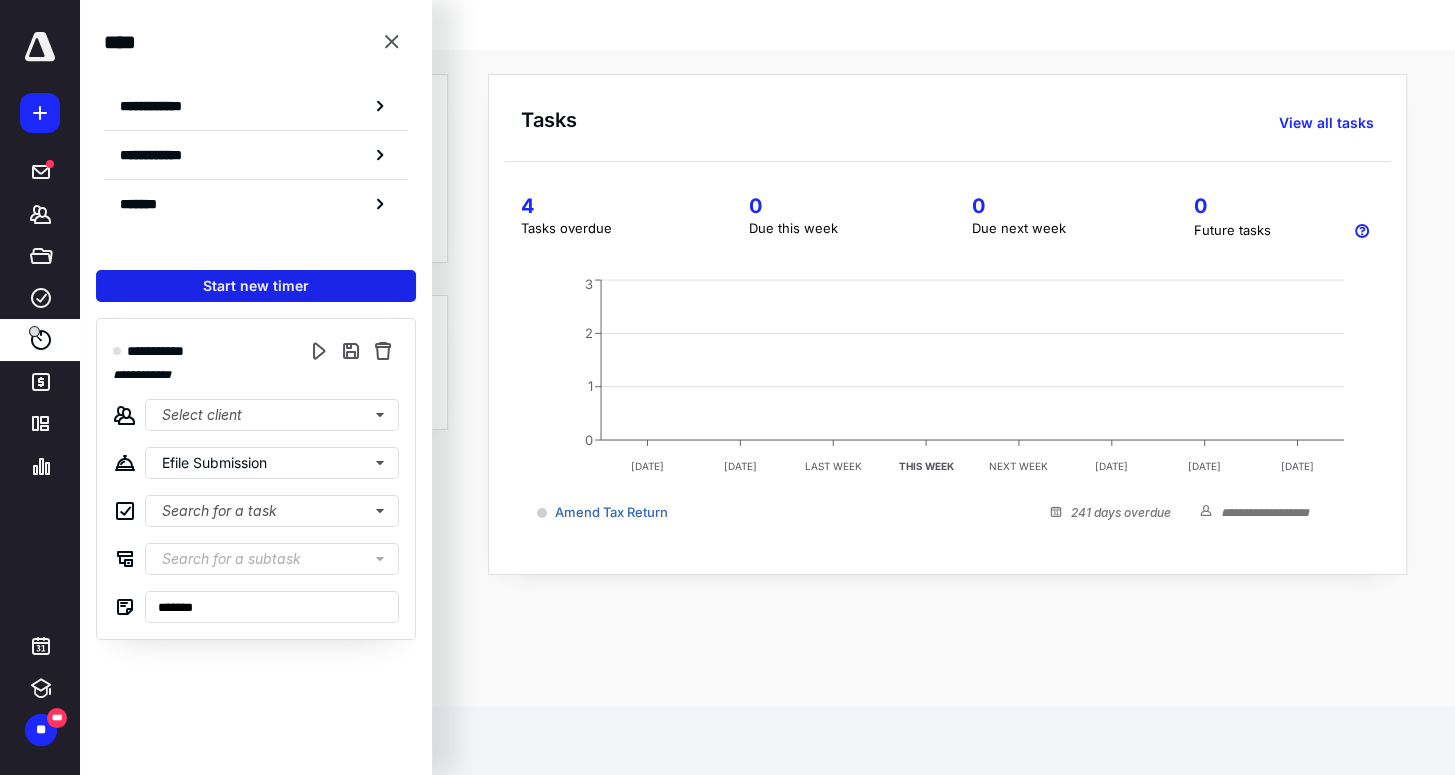 click on "Start new timer" at bounding box center (256, 286) 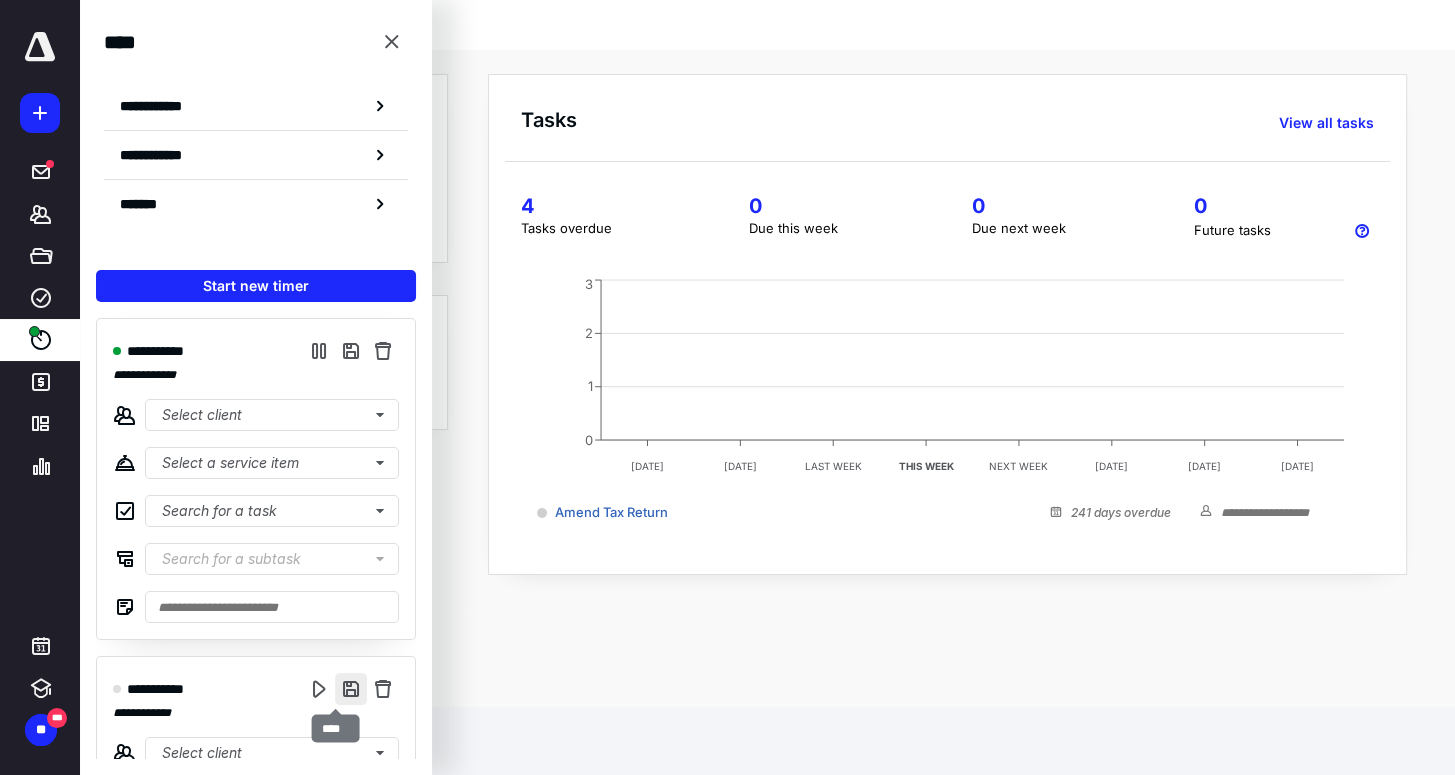 click at bounding box center [351, 689] 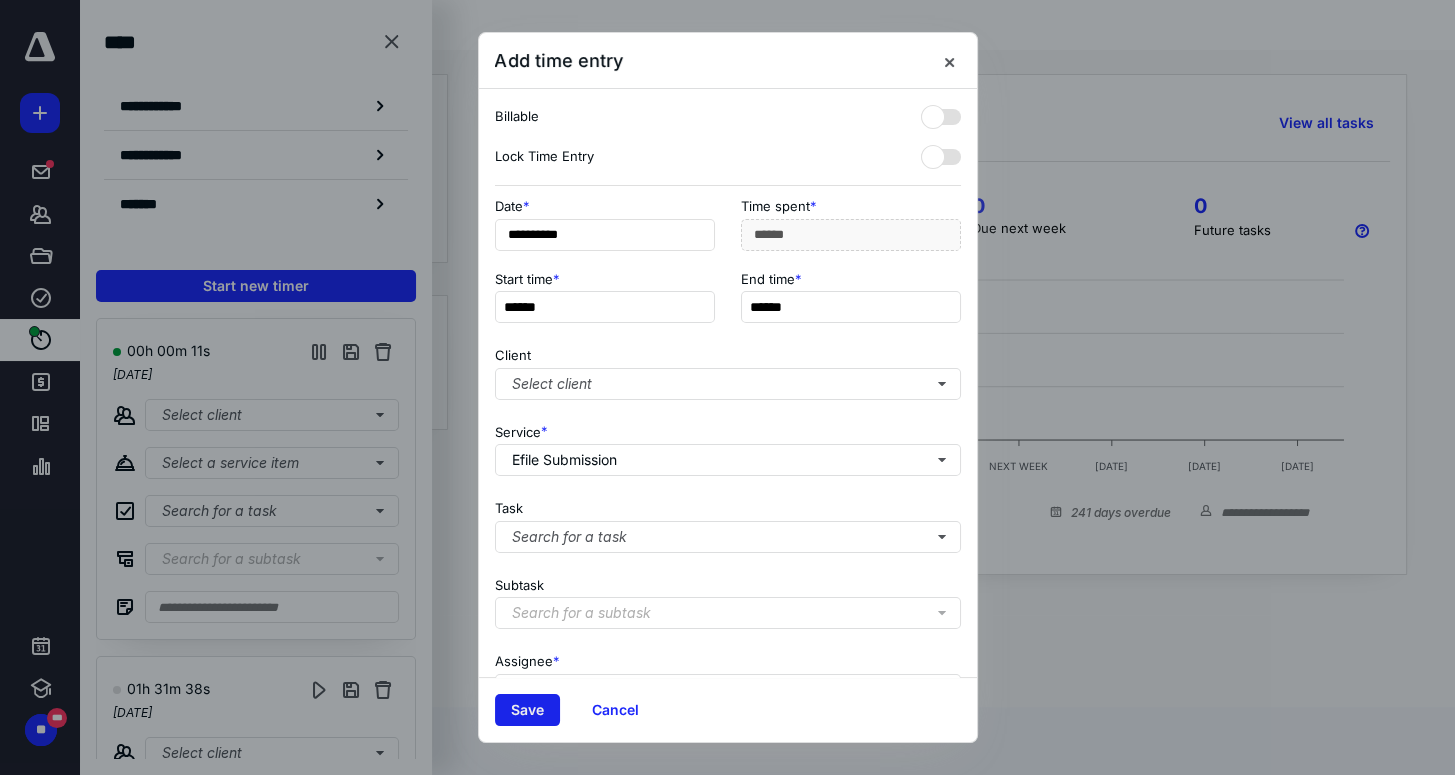 click on "Save" at bounding box center (527, 710) 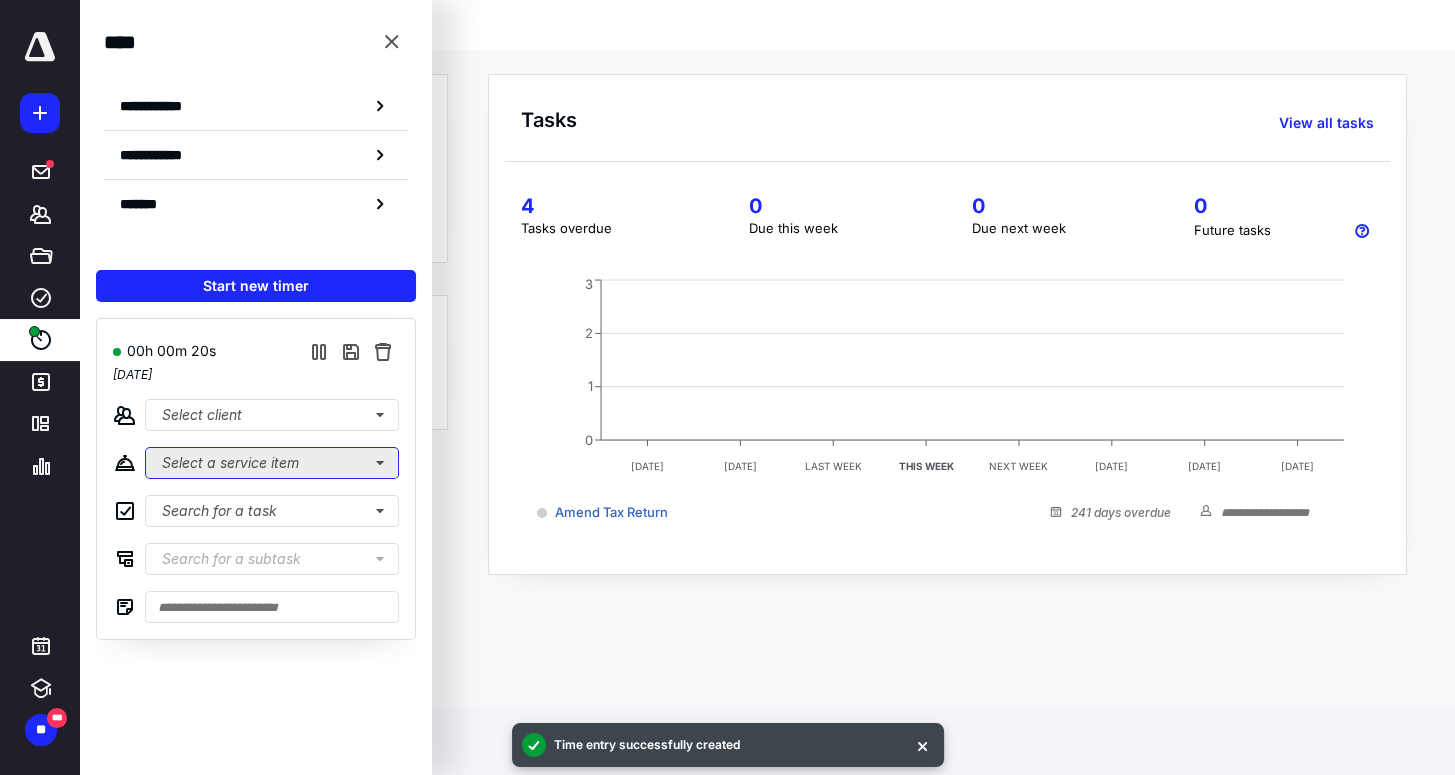click on "Select a service item" at bounding box center [272, 463] 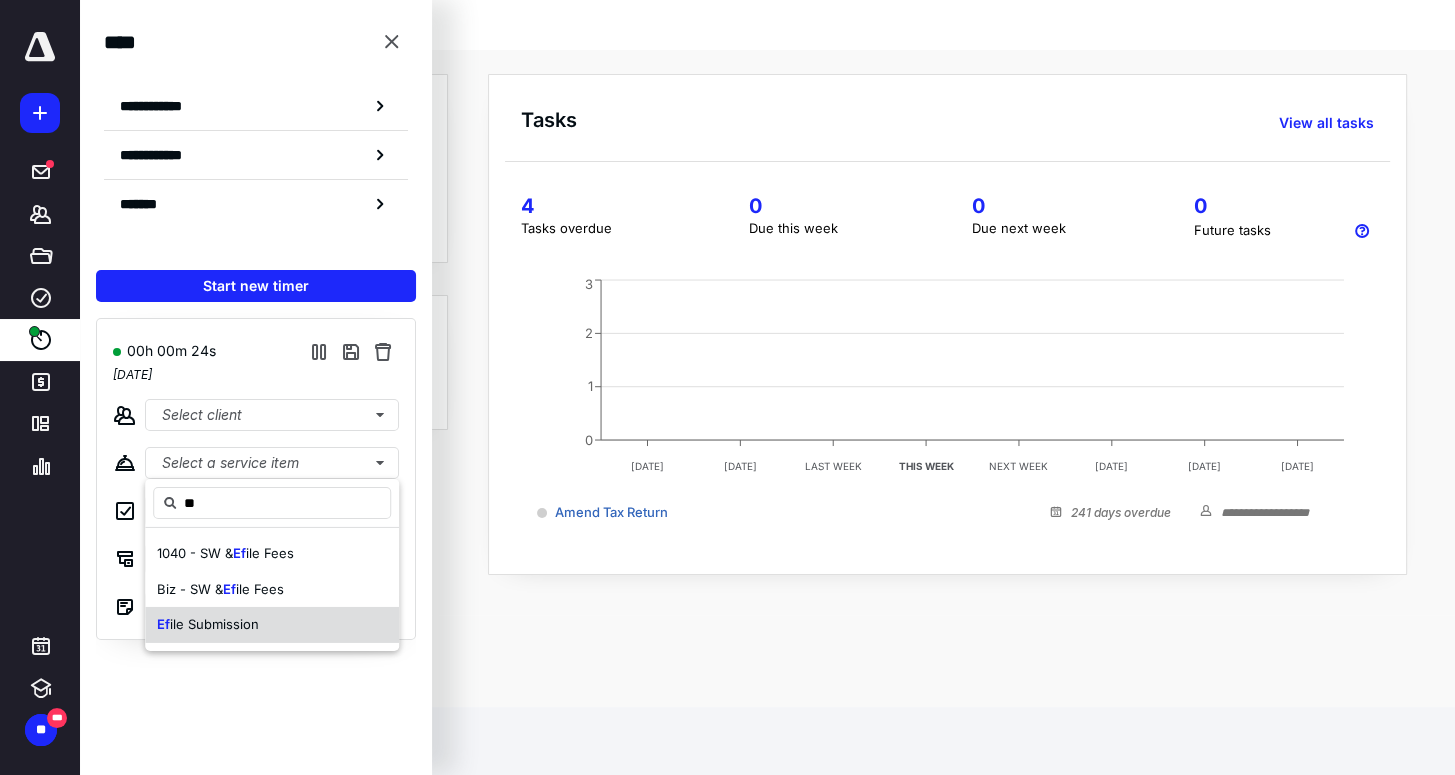 click on "ile Submission" at bounding box center [214, 624] 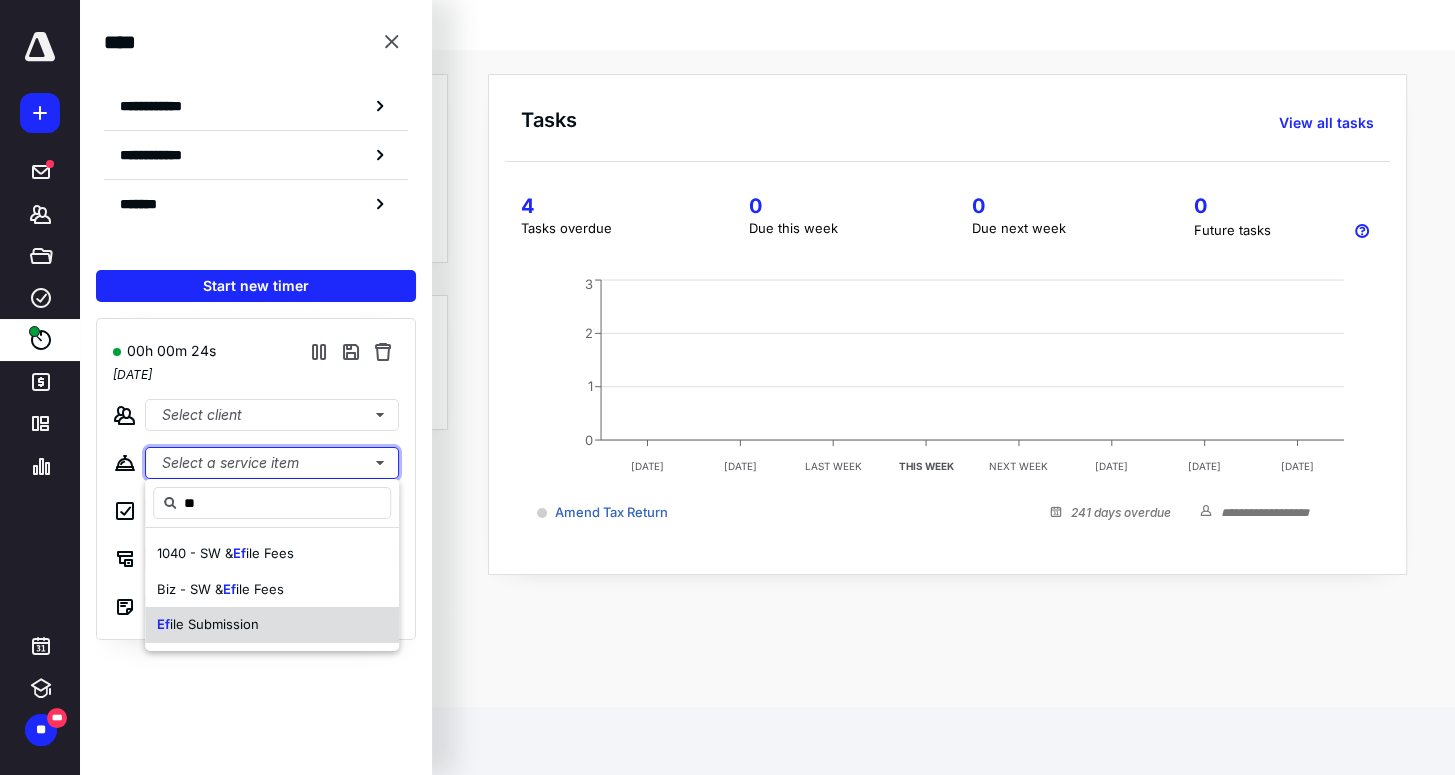 type 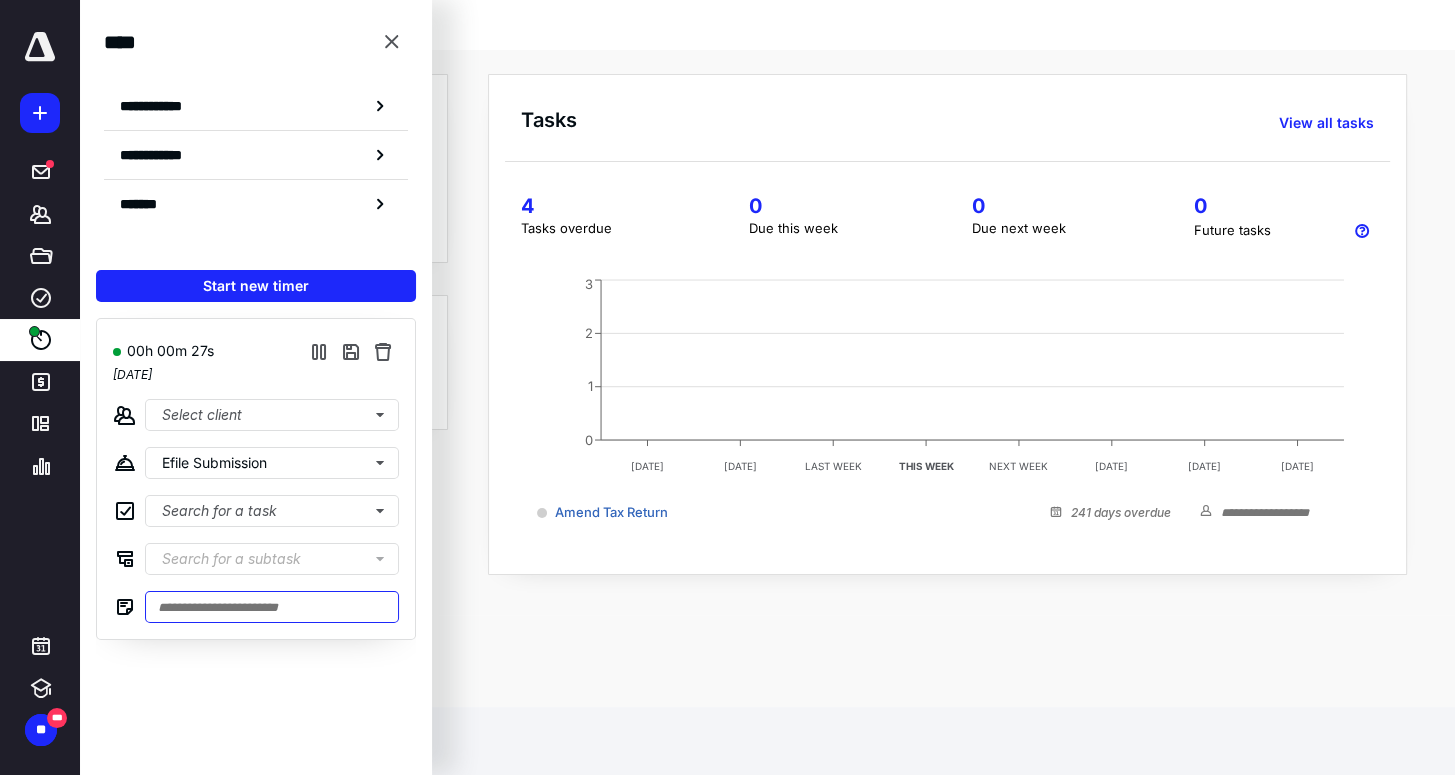 click at bounding box center (272, 607) 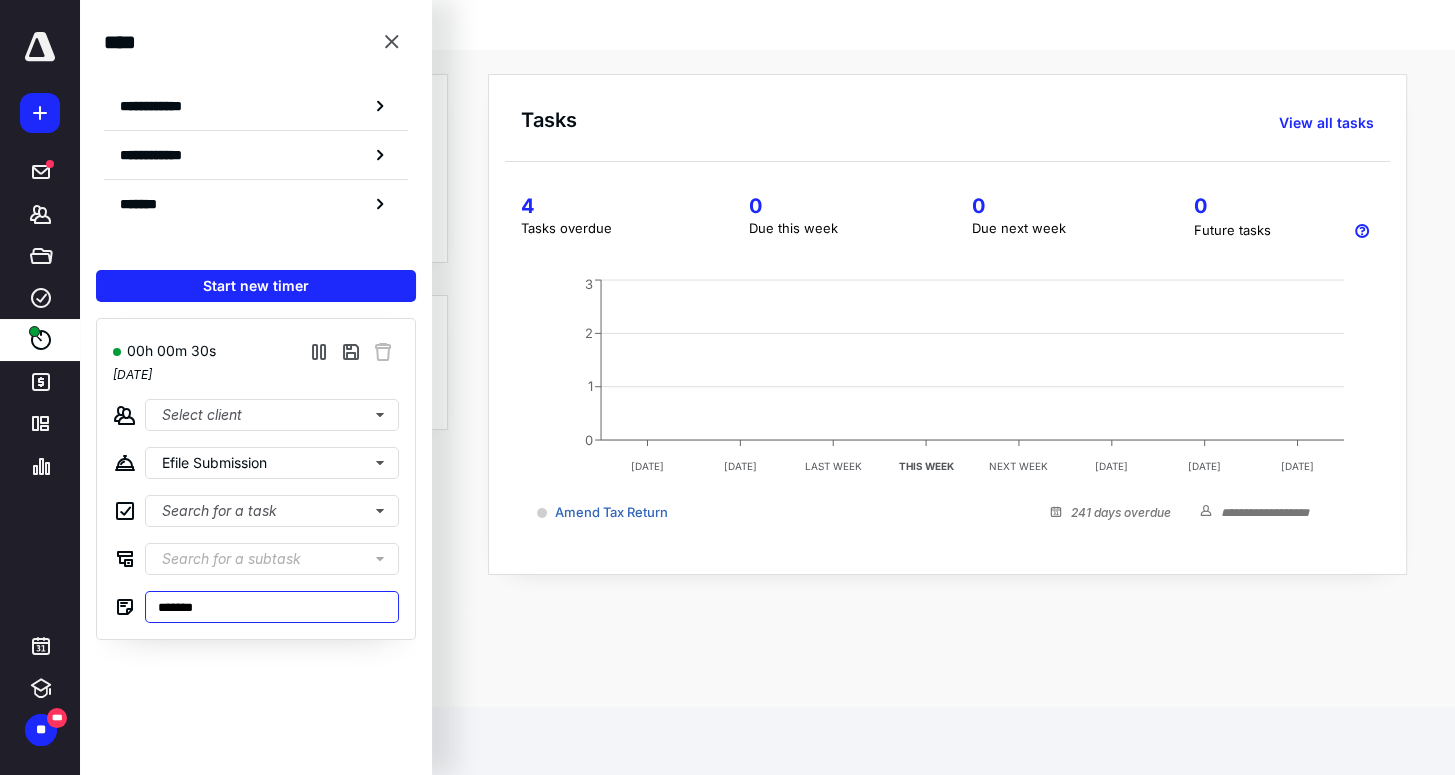 type on "*******" 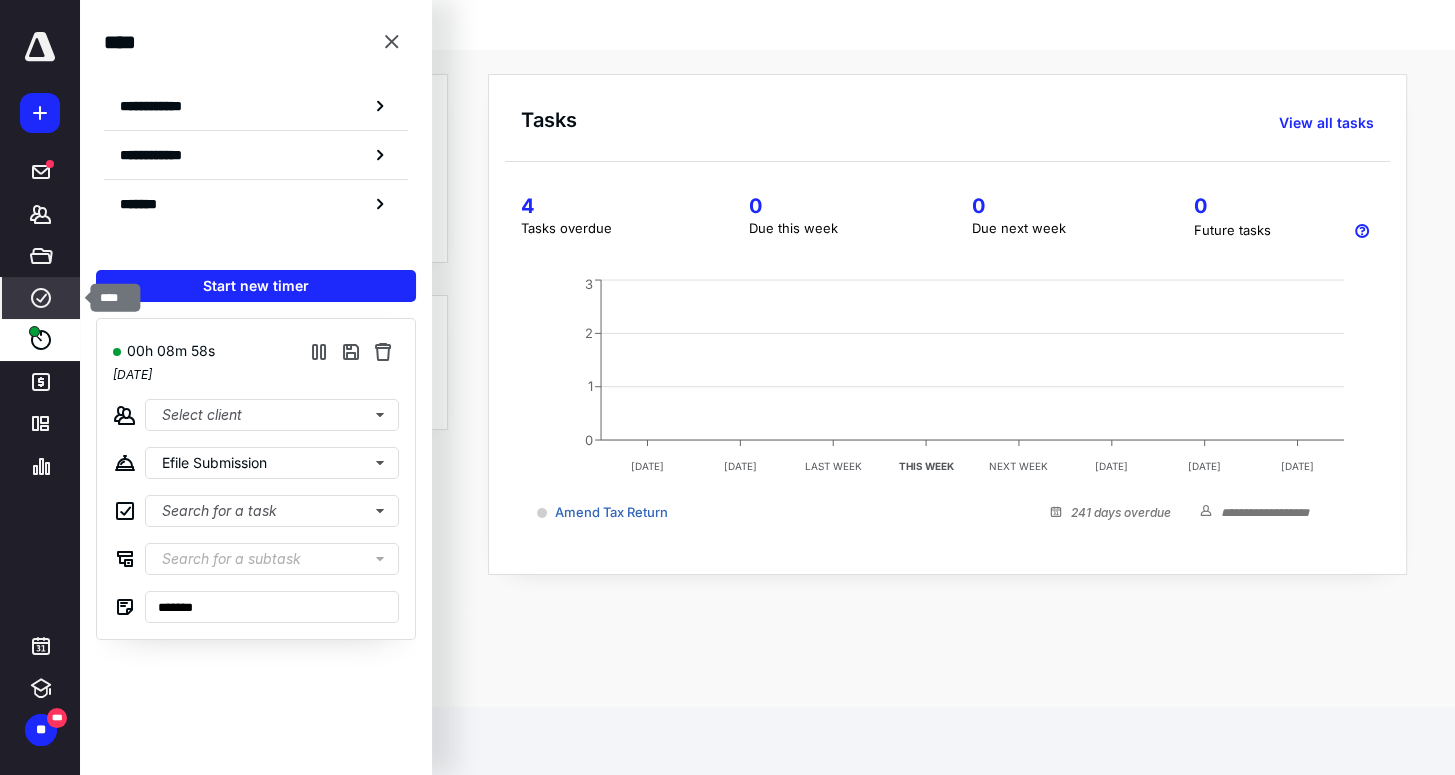 click 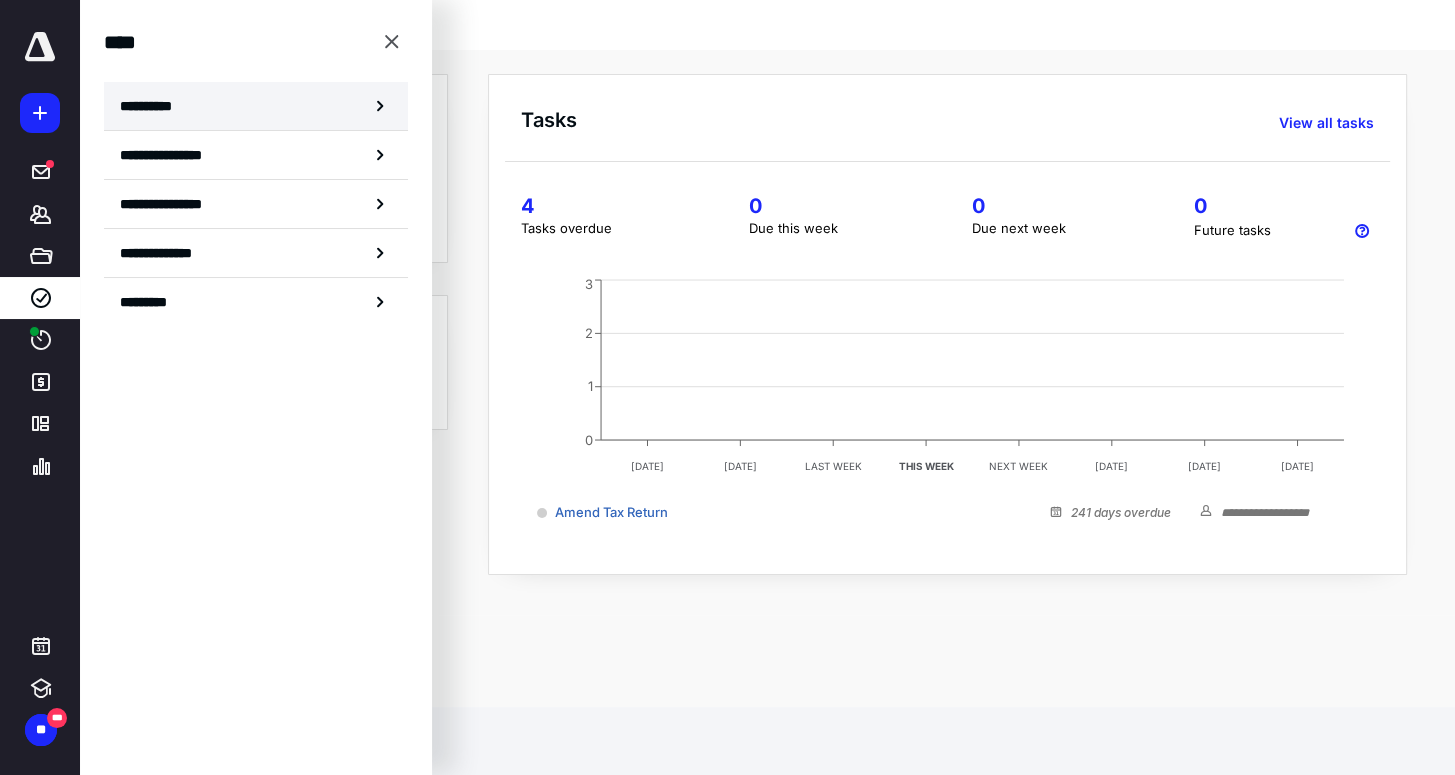 click on "**********" at bounding box center [153, 106] 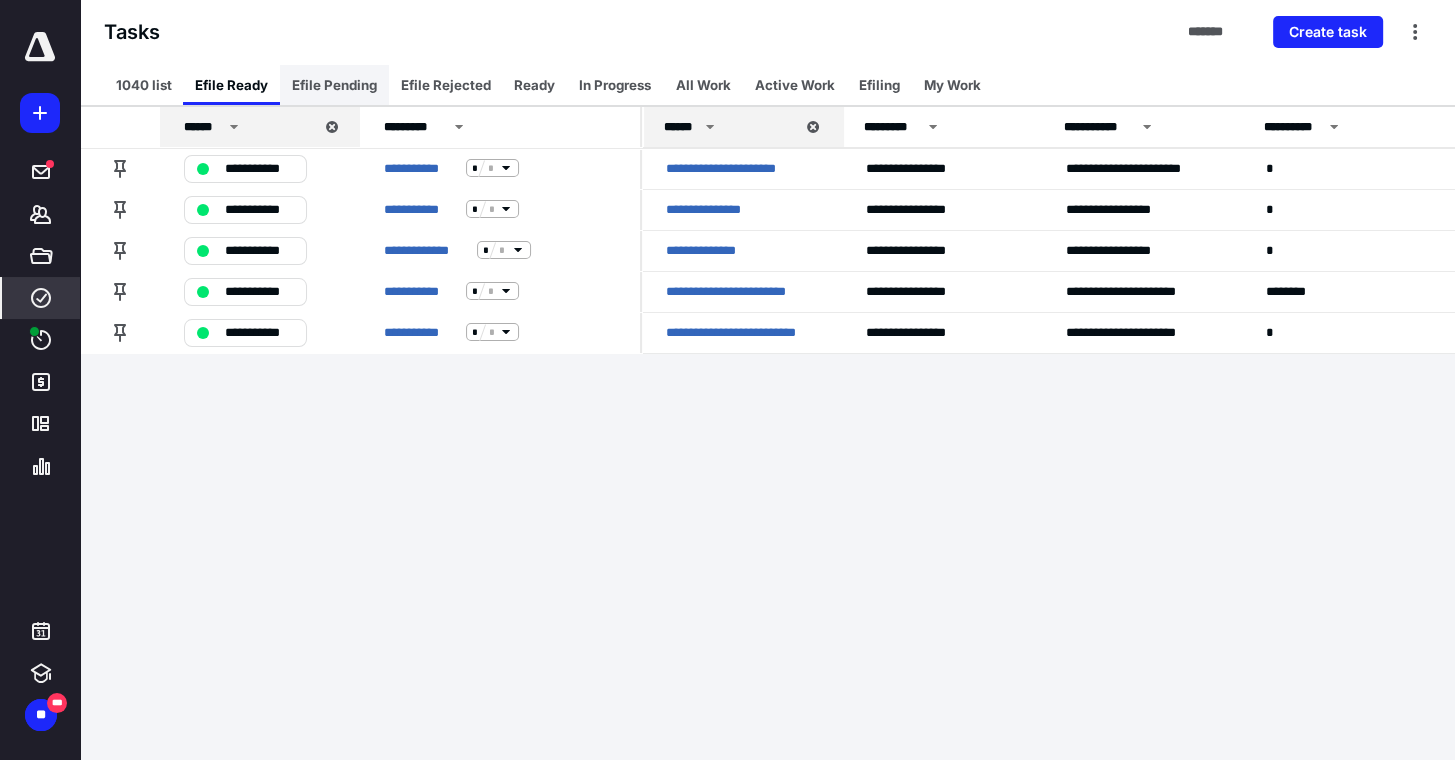 click on "Efile Pending" at bounding box center [334, 85] 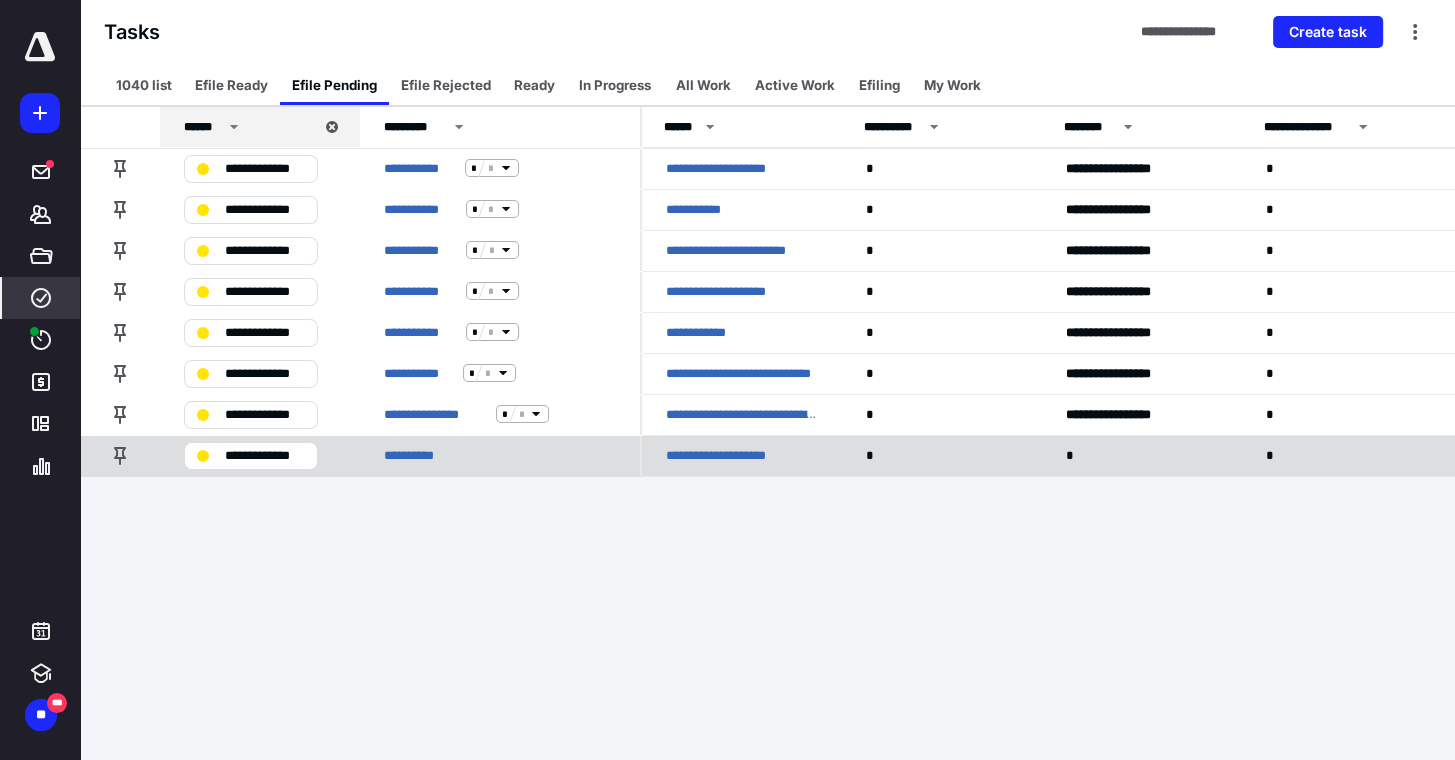 click on "**********" at bounding box center [265, 455] 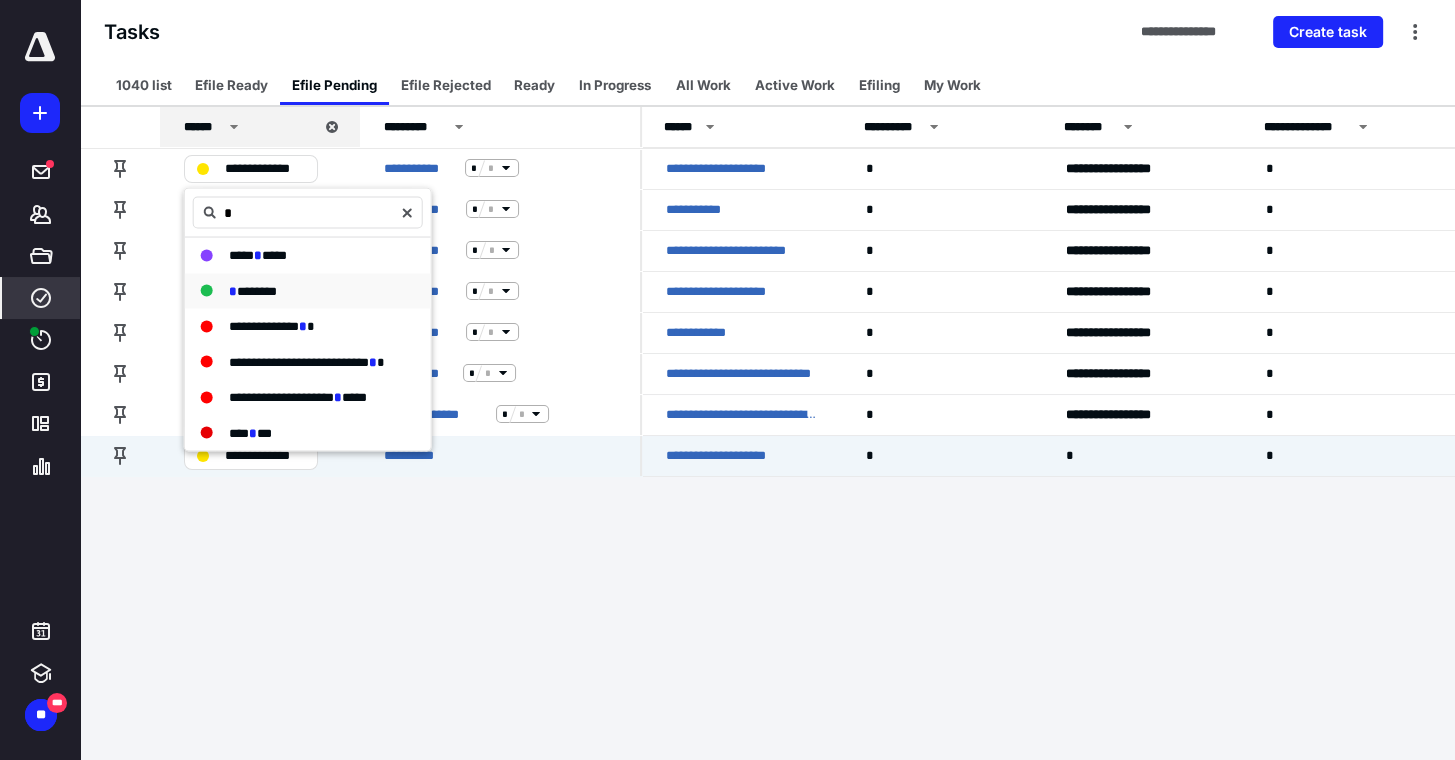 type on "*" 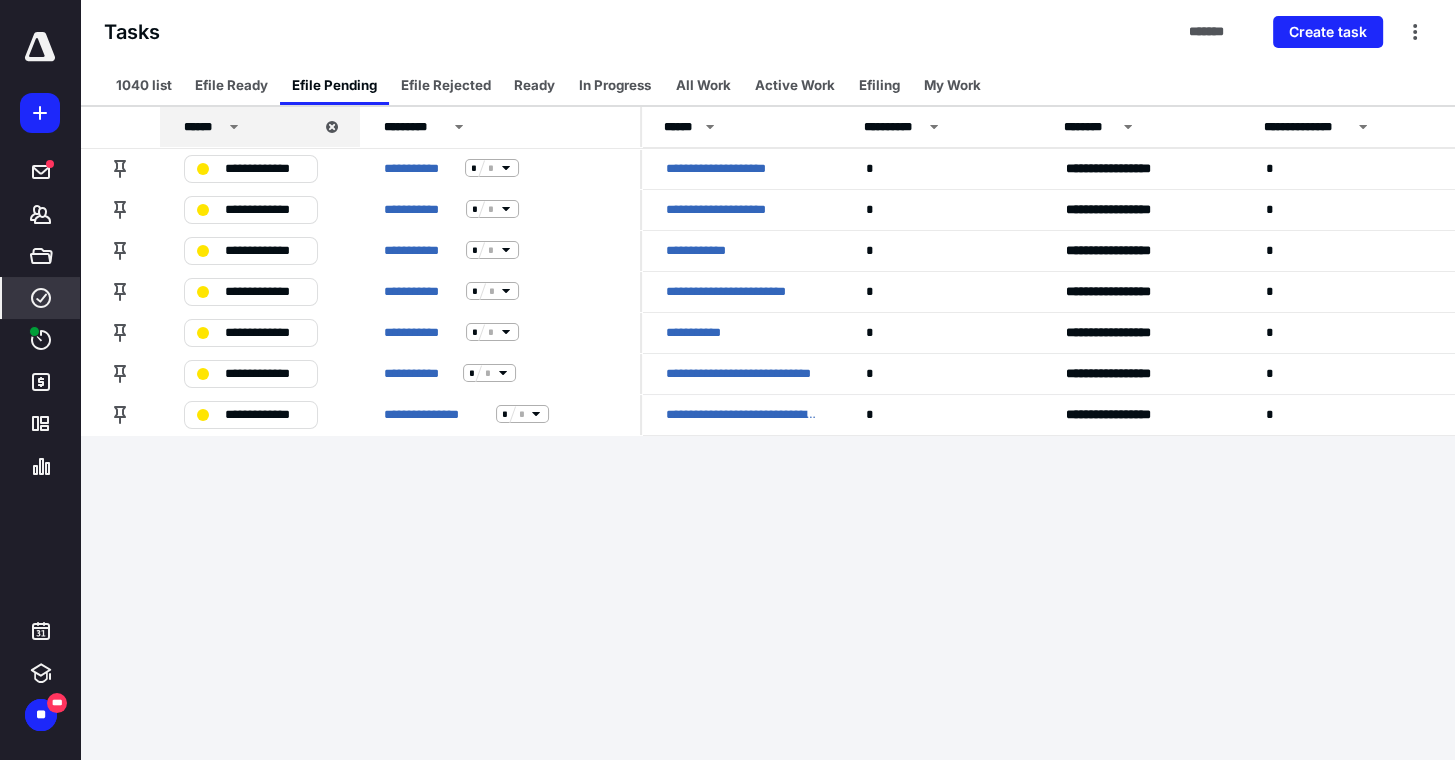 click on "**********" at bounding box center [727, 380] 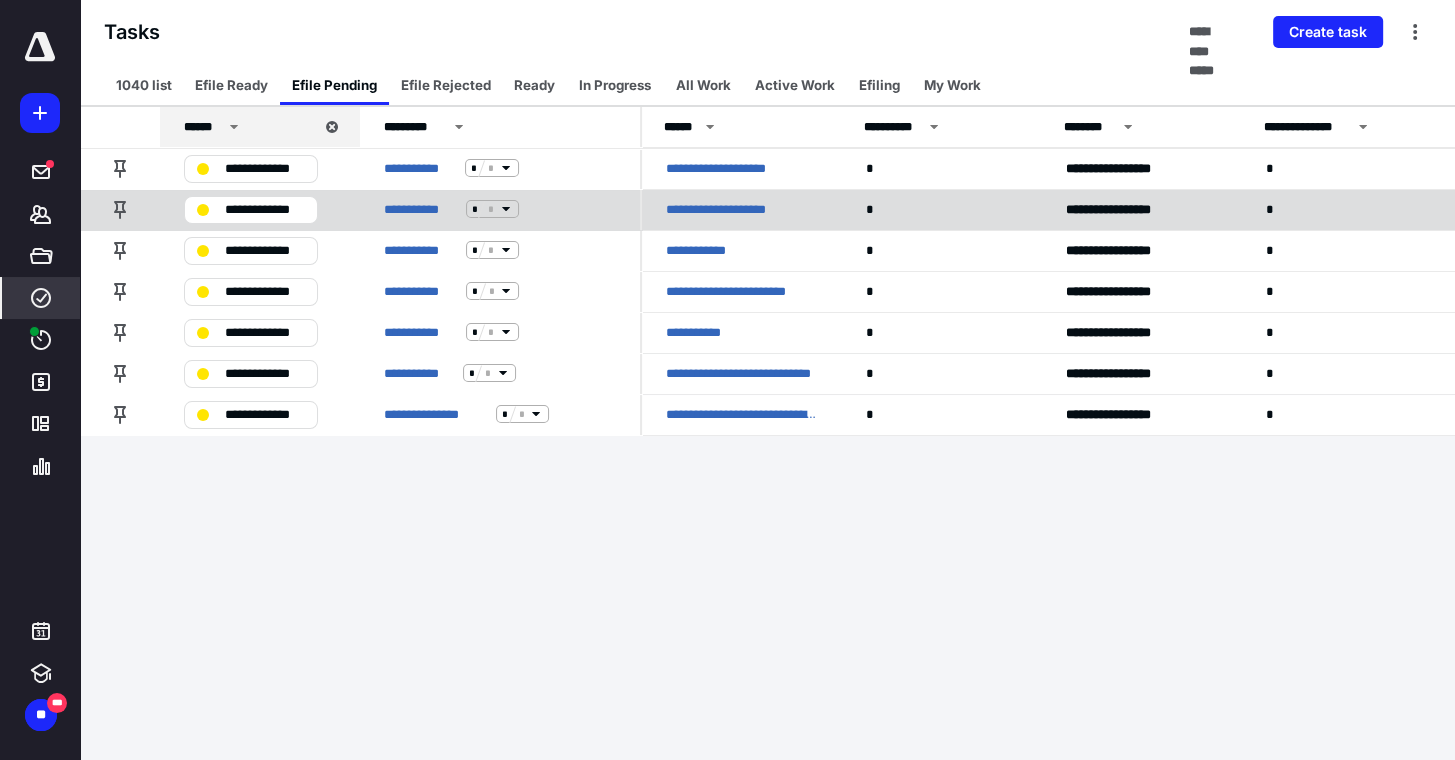 click on "**********" at bounding box center (265, 209) 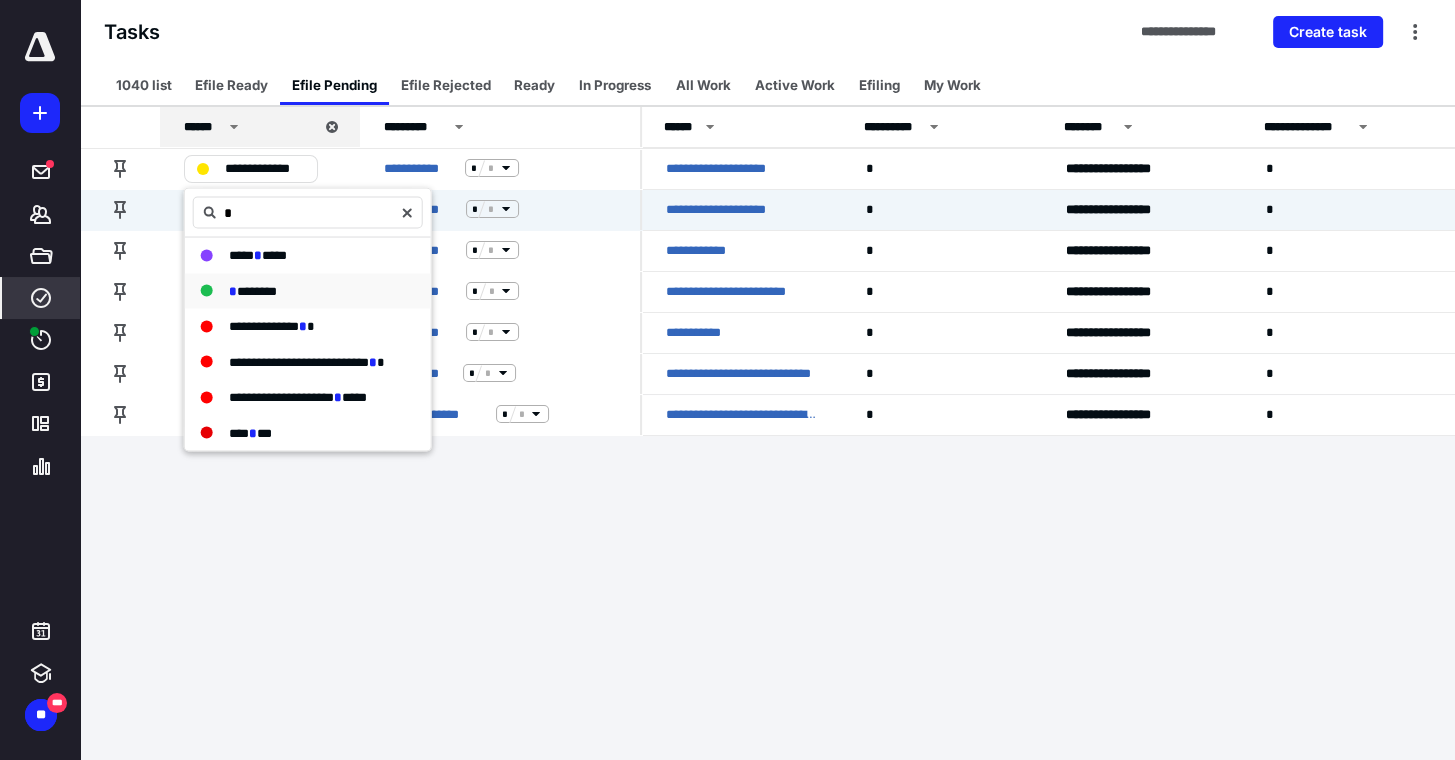 type on "*" 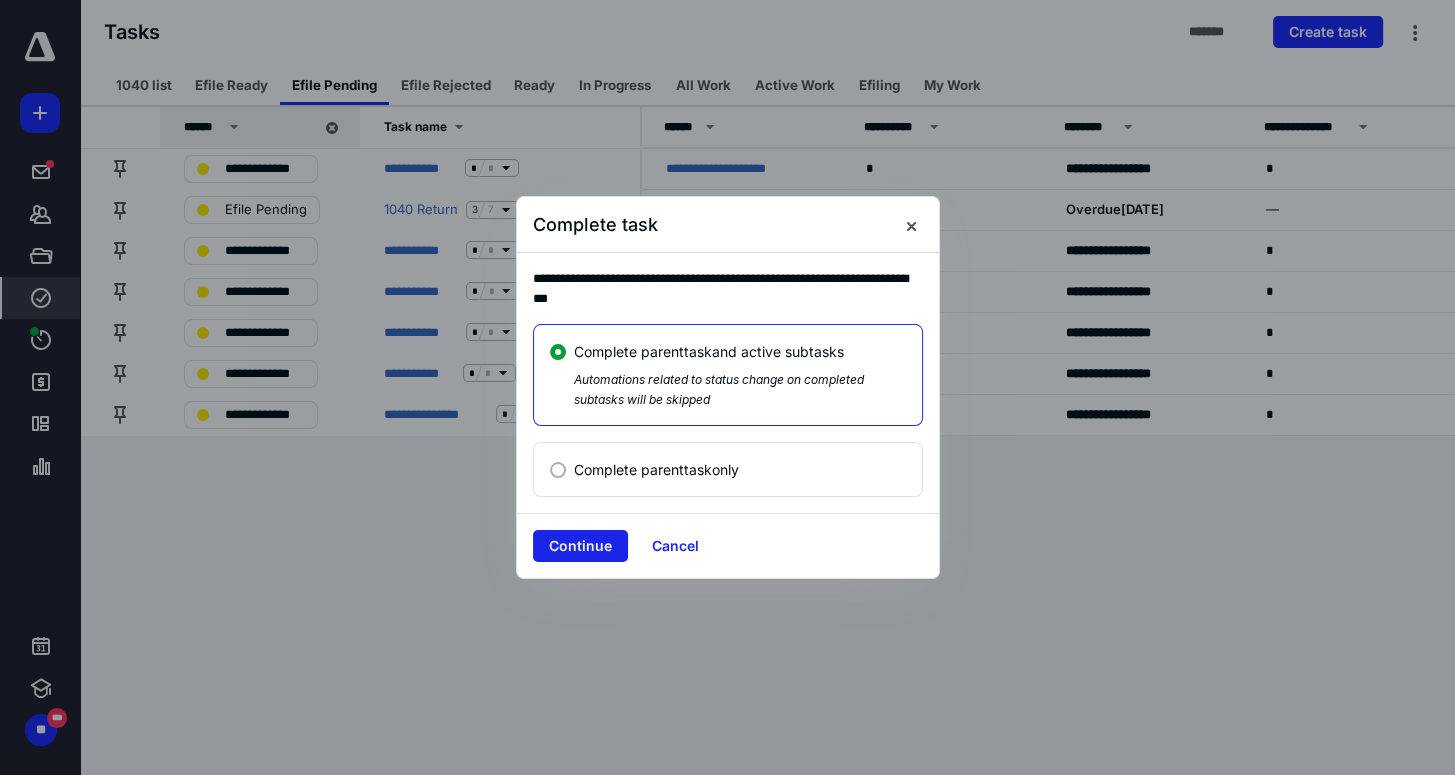 click on "Continue" at bounding box center (580, 546) 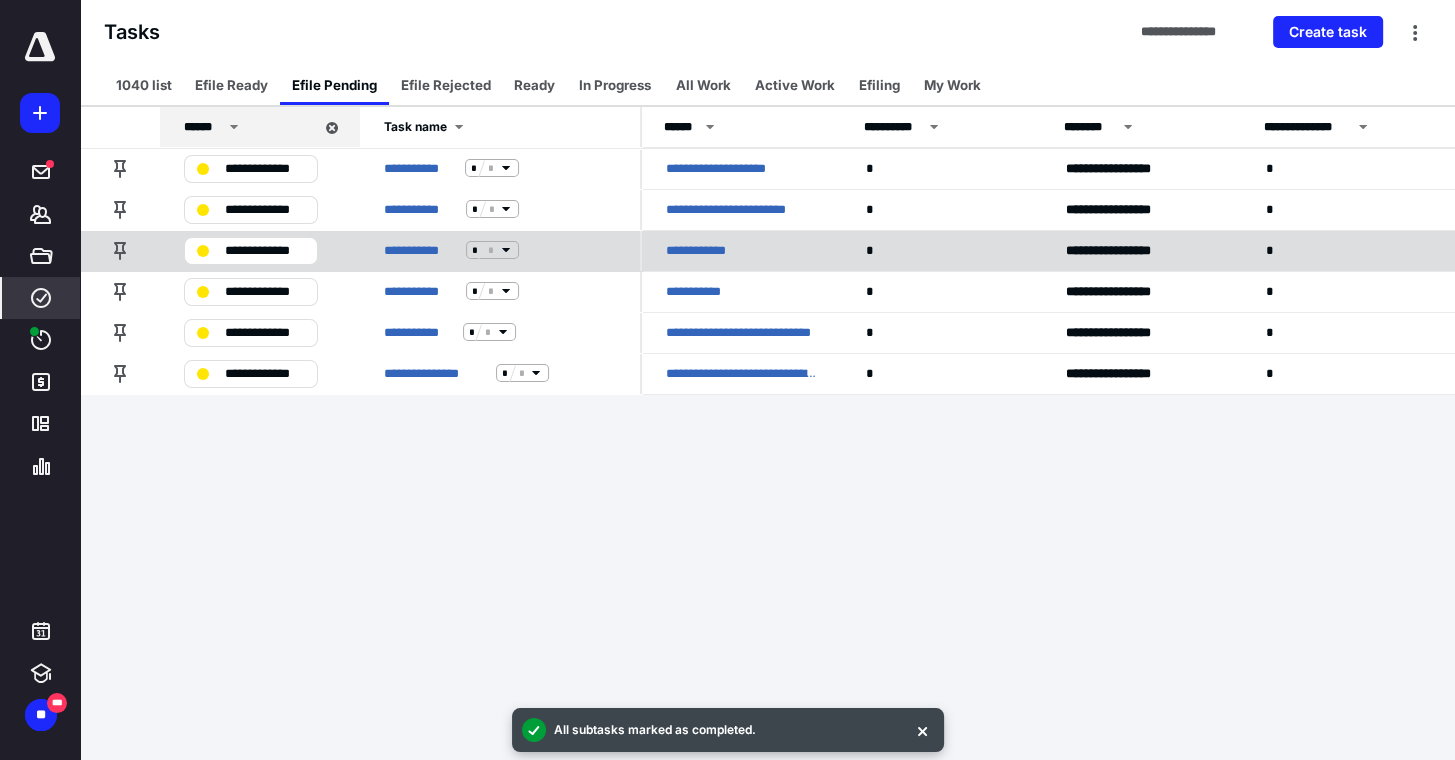 click on "**********" at bounding box center (251, 251) 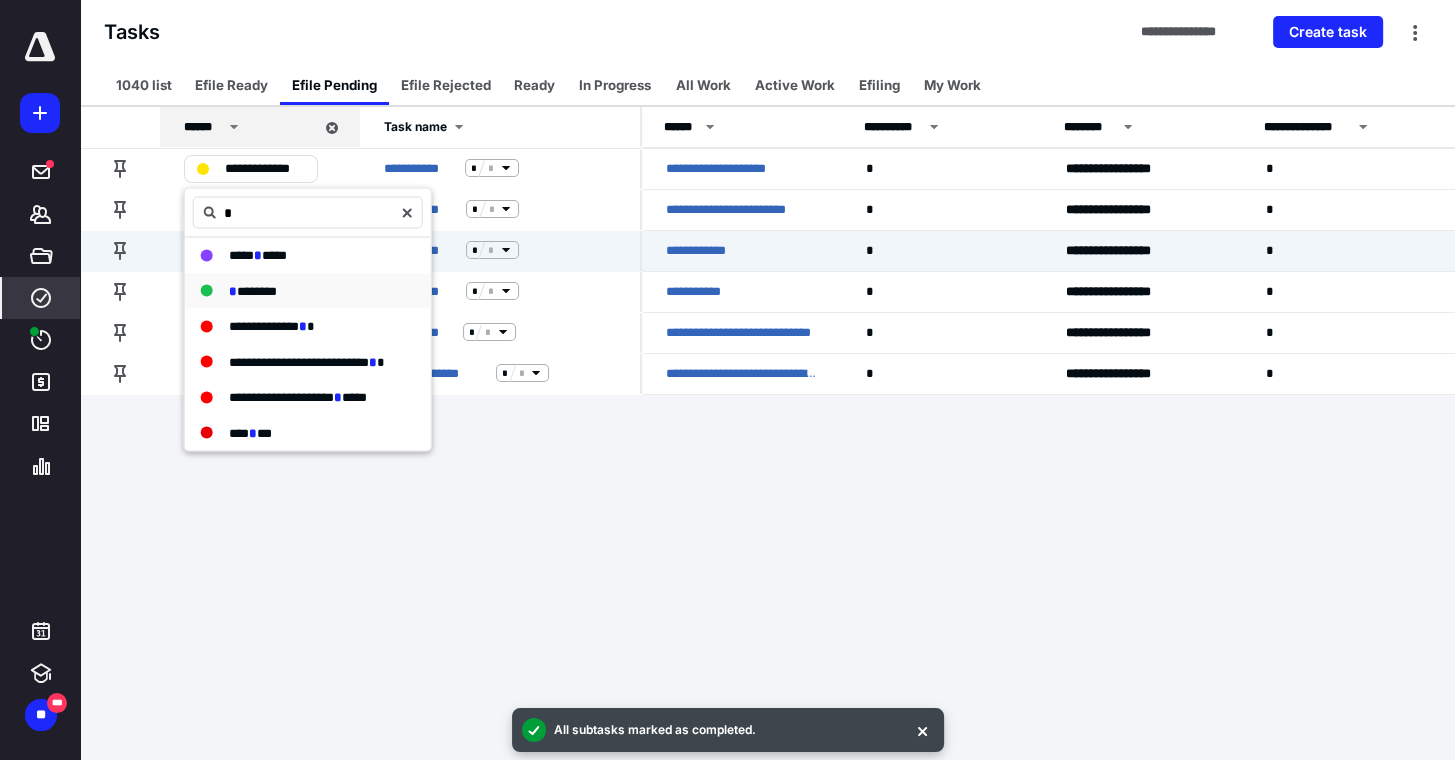 type on "*" 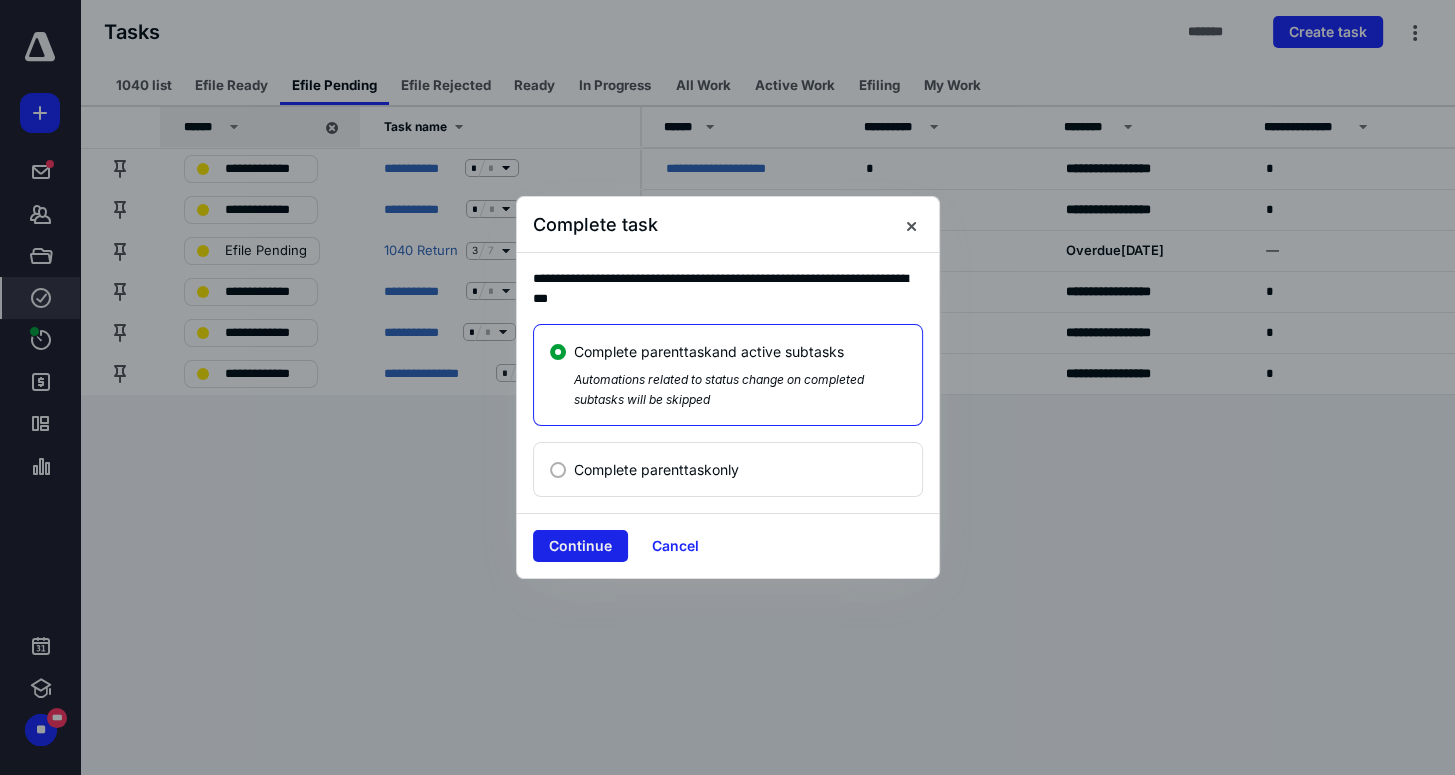 click on "Continue" at bounding box center (580, 546) 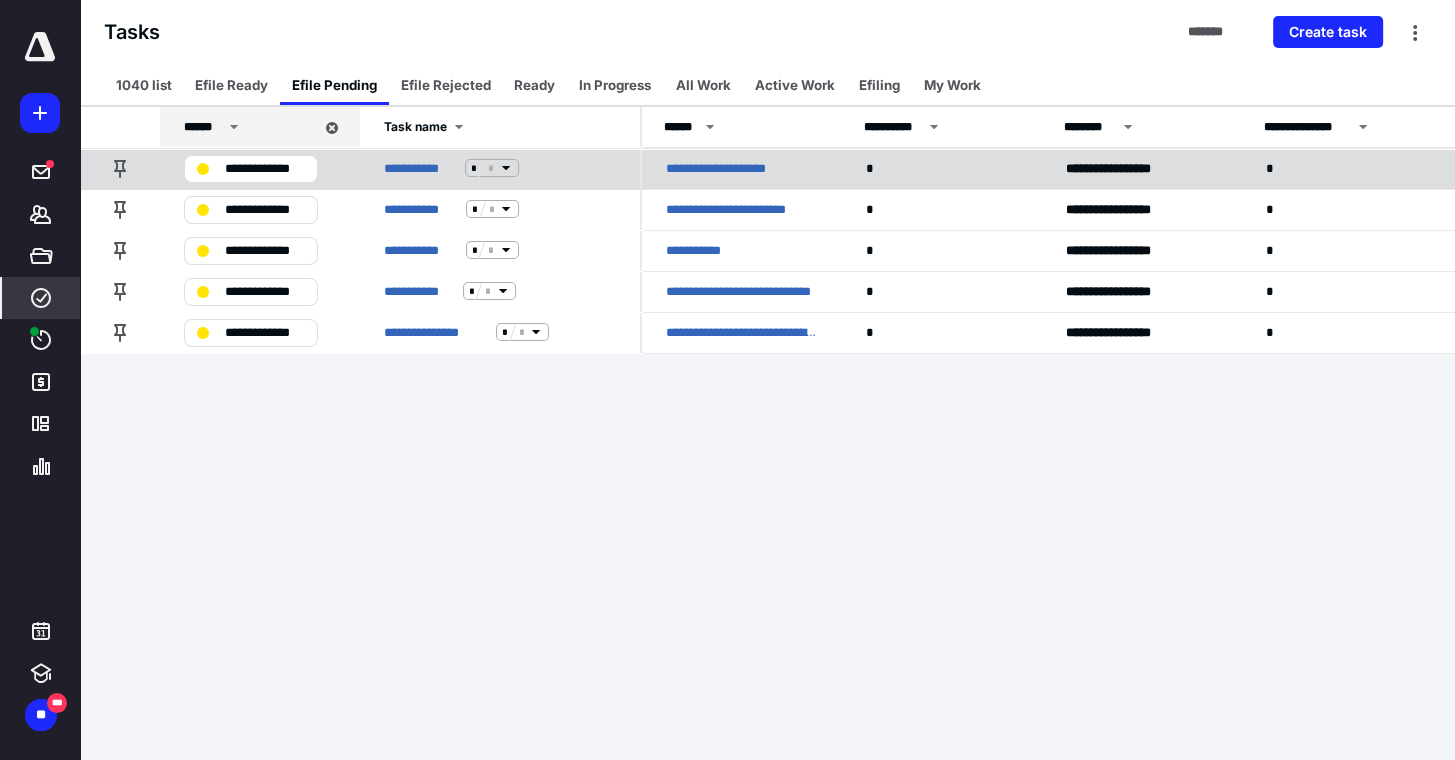 click on "**********" at bounding box center (265, 168) 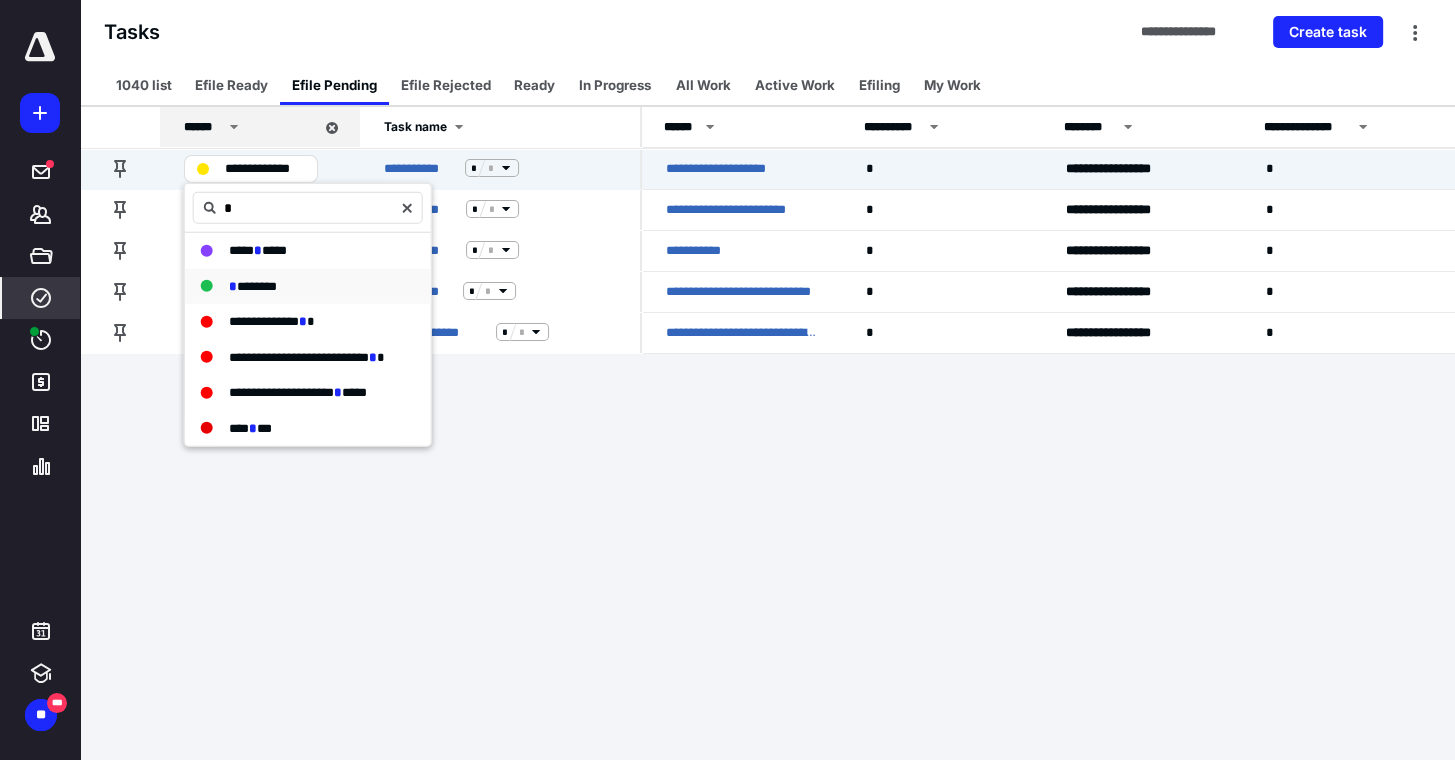 type on "*" 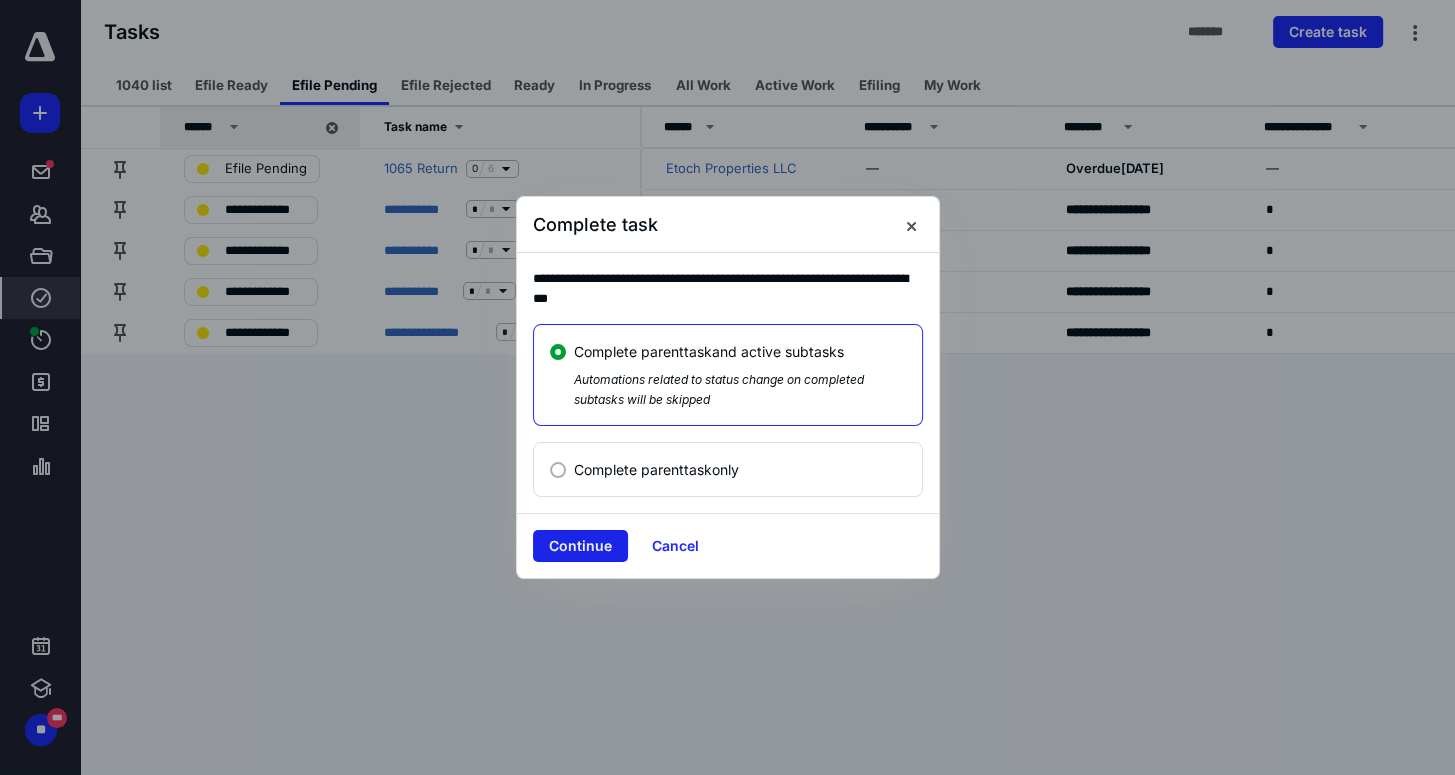click on "Continue" at bounding box center [580, 546] 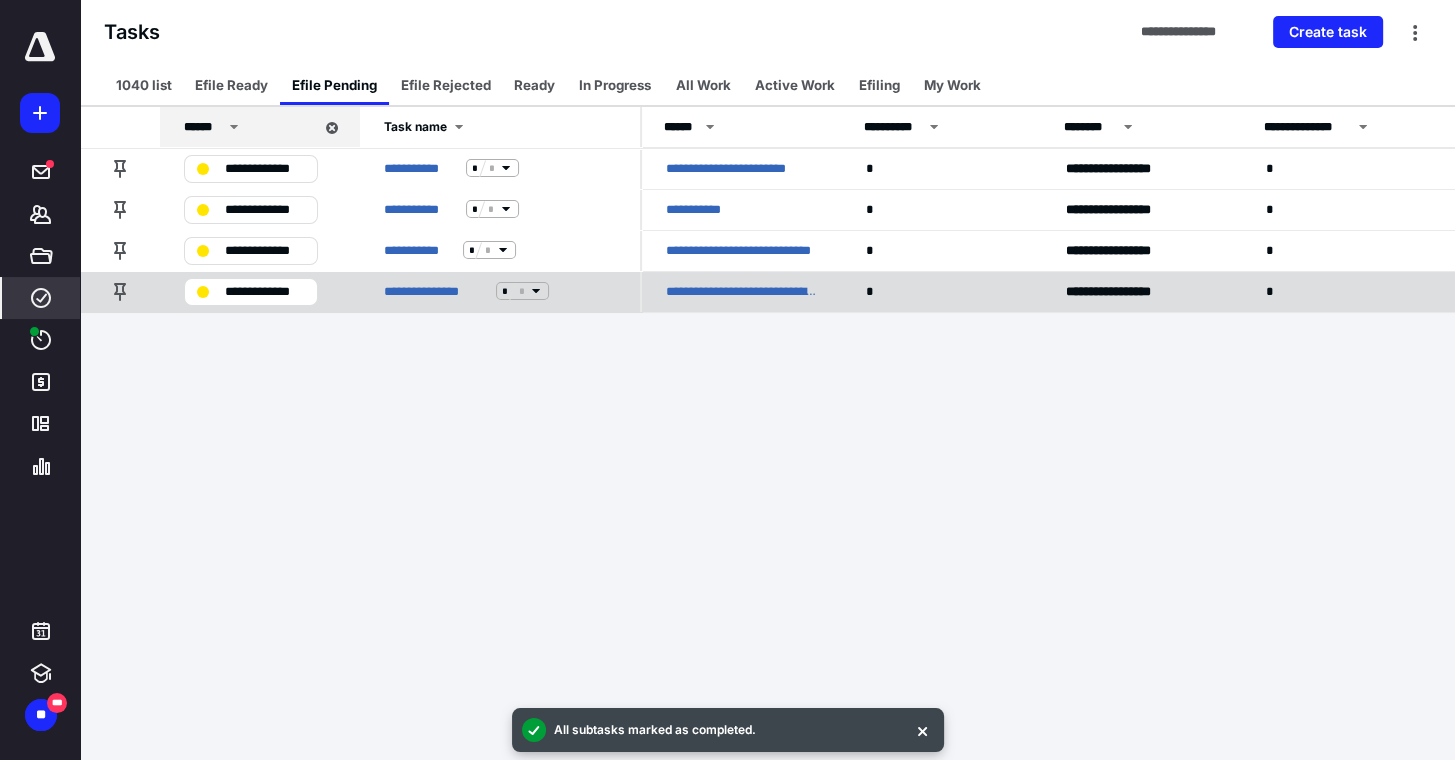 click on "**********" at bounding box center [265, 291] 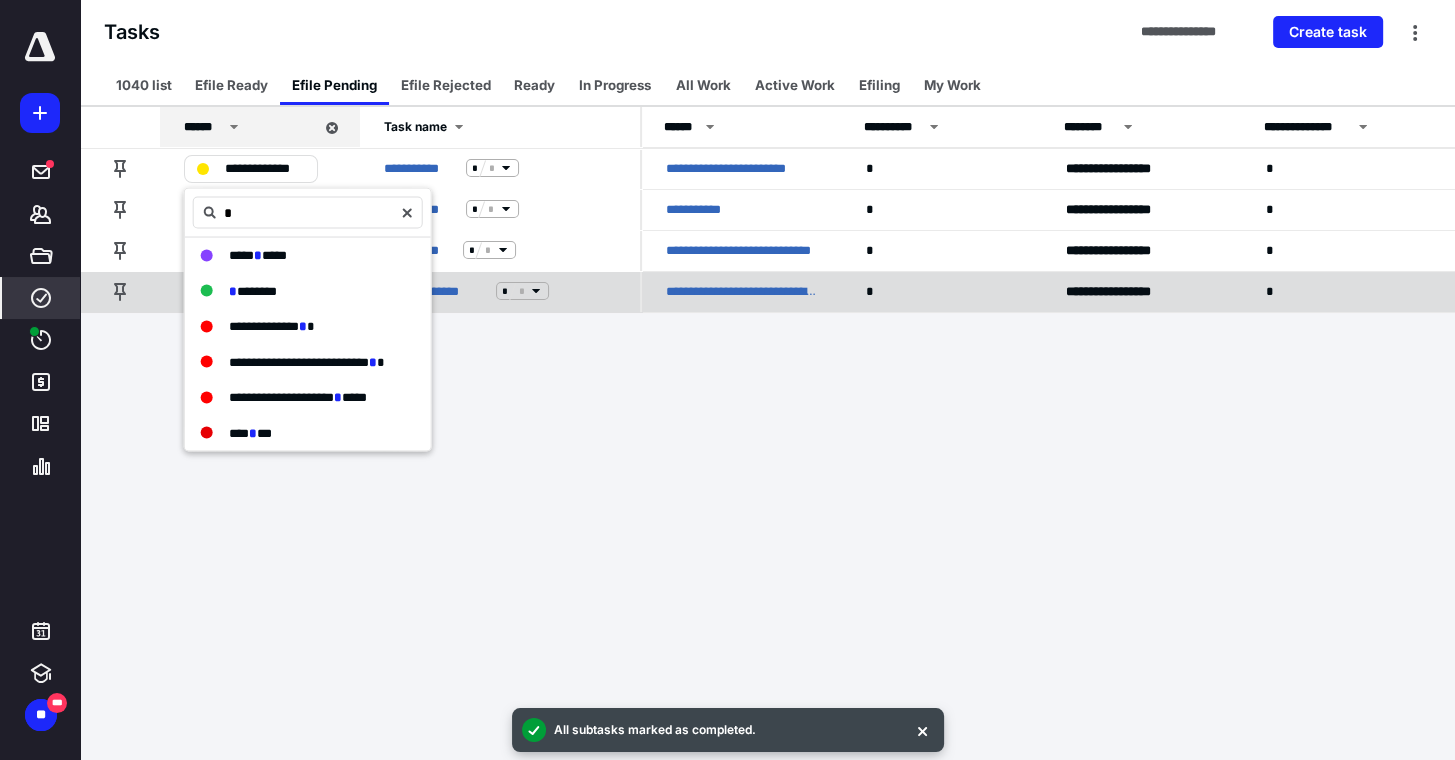 type on "*" 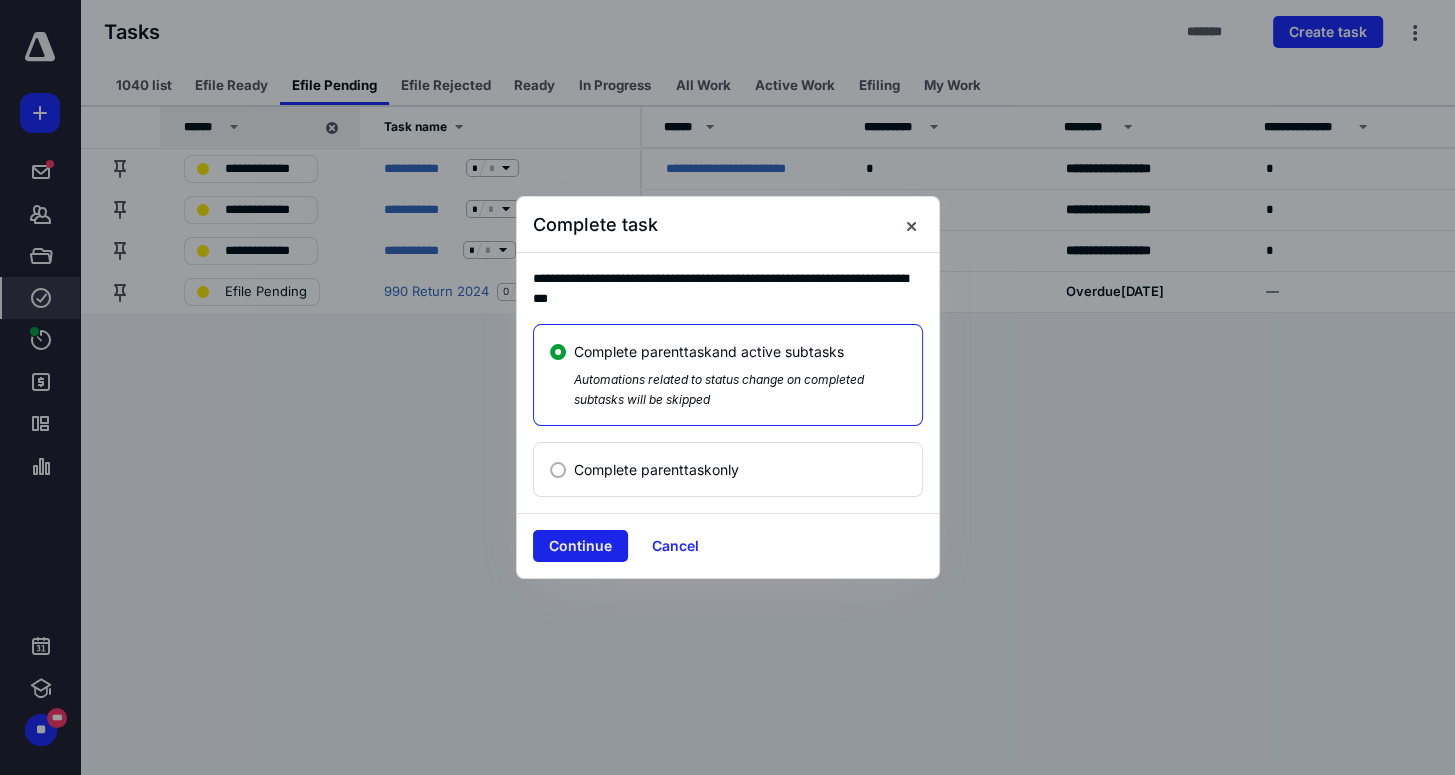 click on "Continue" at bounding box center (580, 546) 